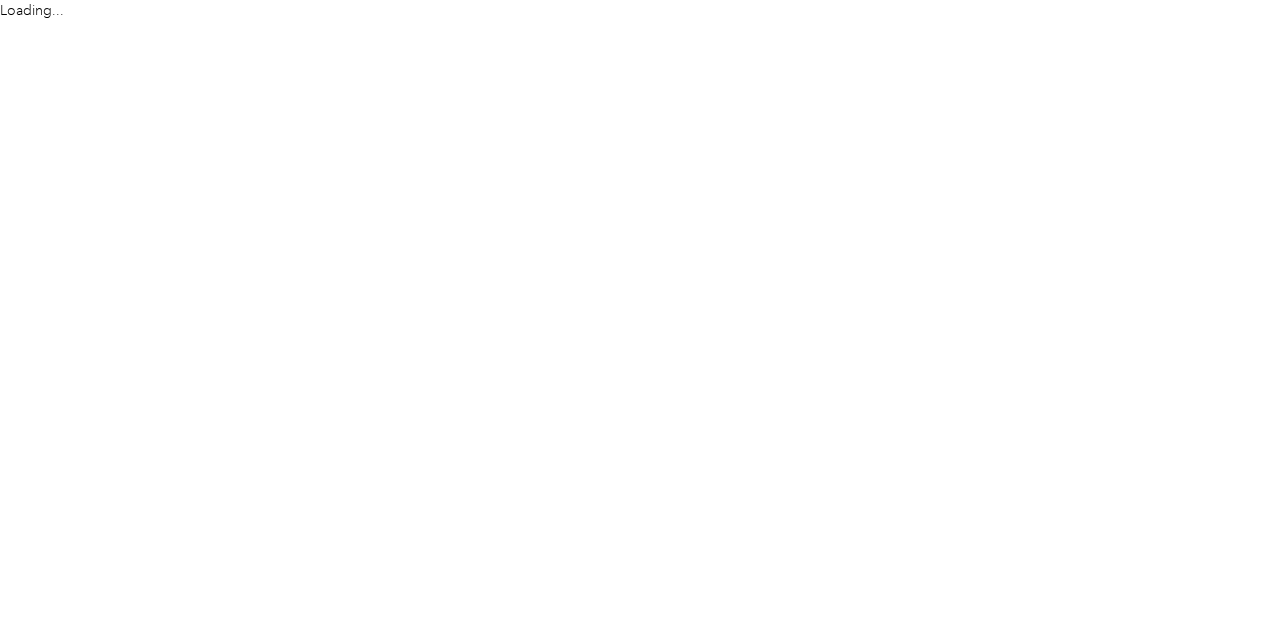 scroll, scrollTop: 0, scrollLeft: 0, axis: both 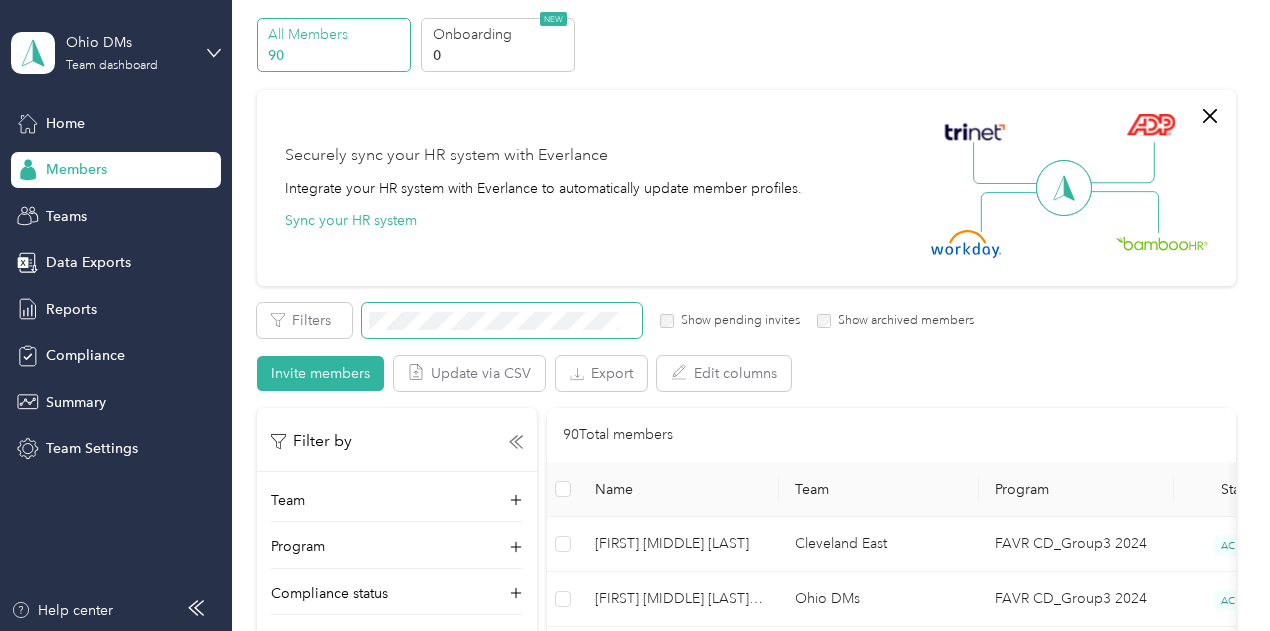 click at bounding box center [502, 320] 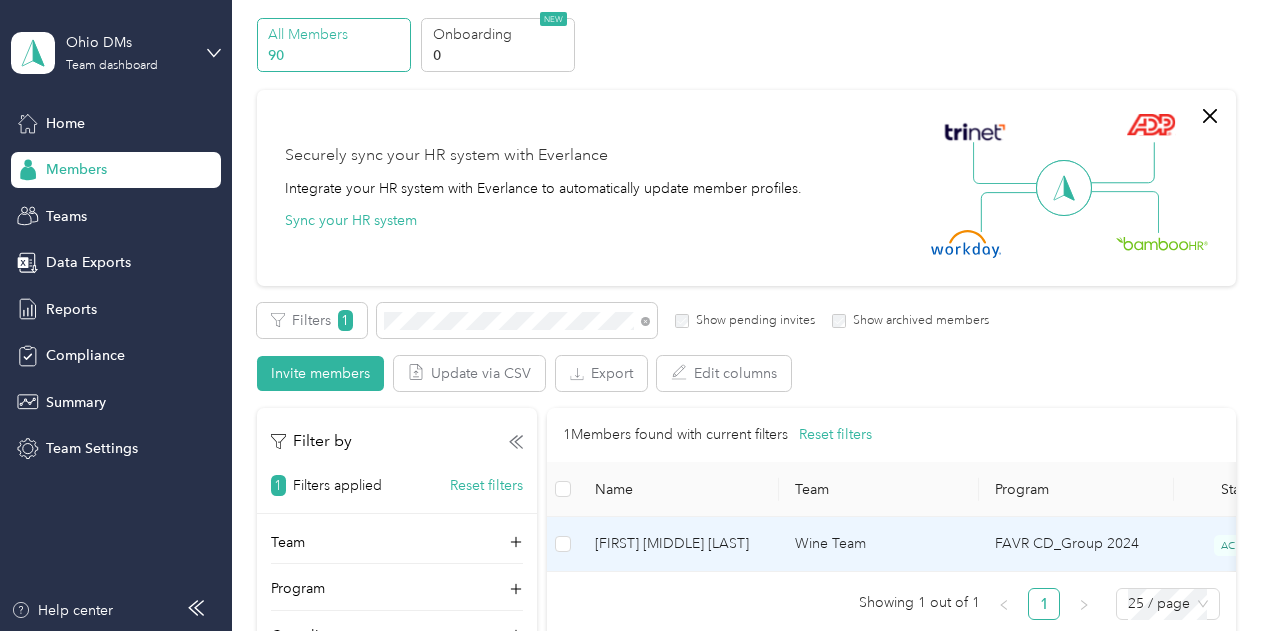click on "[FIRST] [MIDDLE] [LAST]" at bounding box center (679, 544) 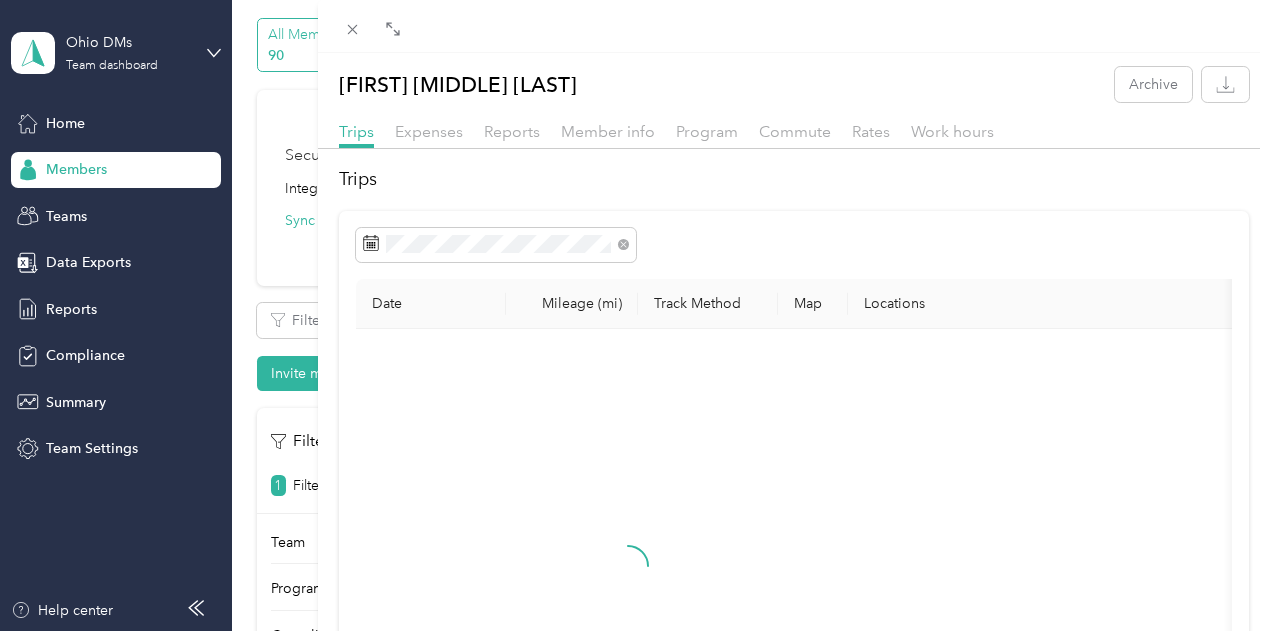 click on "[FIRST] [MIDDLE] [LAST]	 Archive Trips Expenses Reports Member info Program Commute Rates Work hours Trips Date Mileage (mi) Track Method Map Locations Mileage value Purpose" at bounding box center (635, 315) 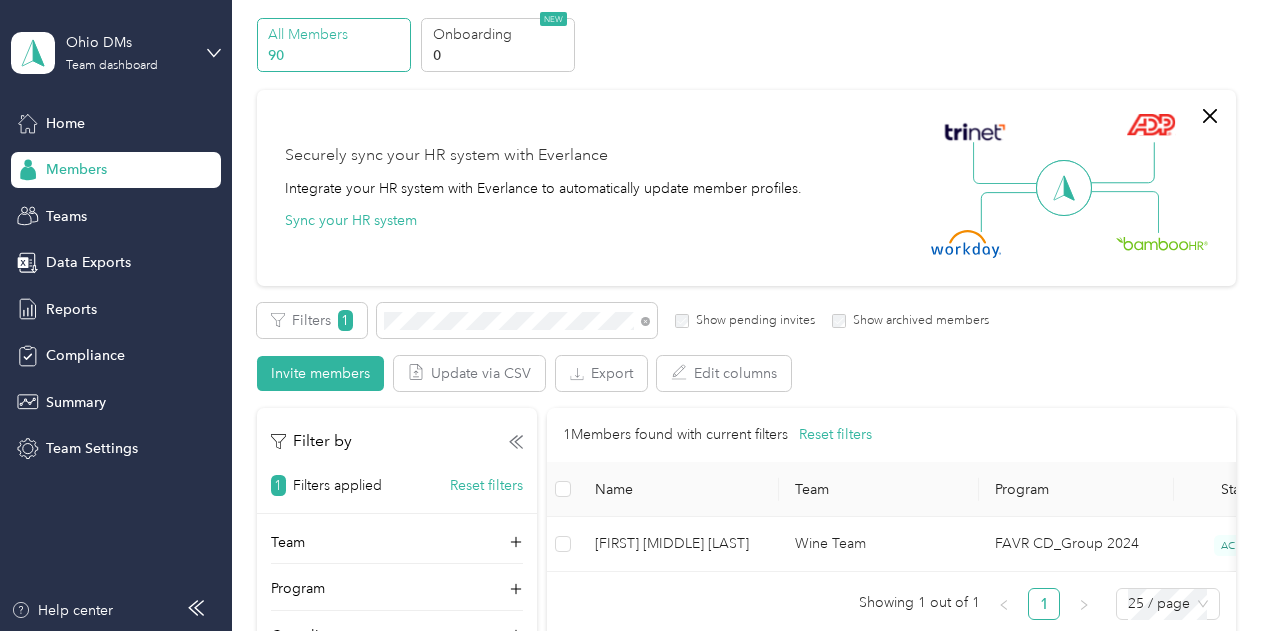 click at bounding box center (635, 315) 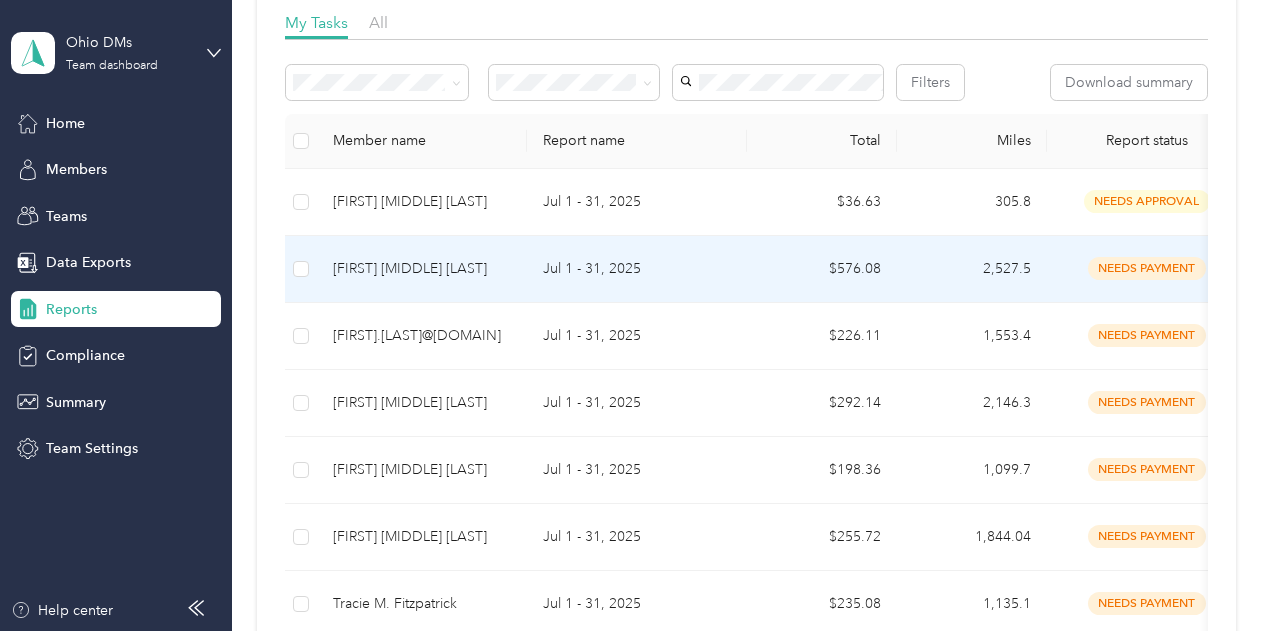 scroll, scrollTop: 176, scrollLeft: 0, axis: vertical 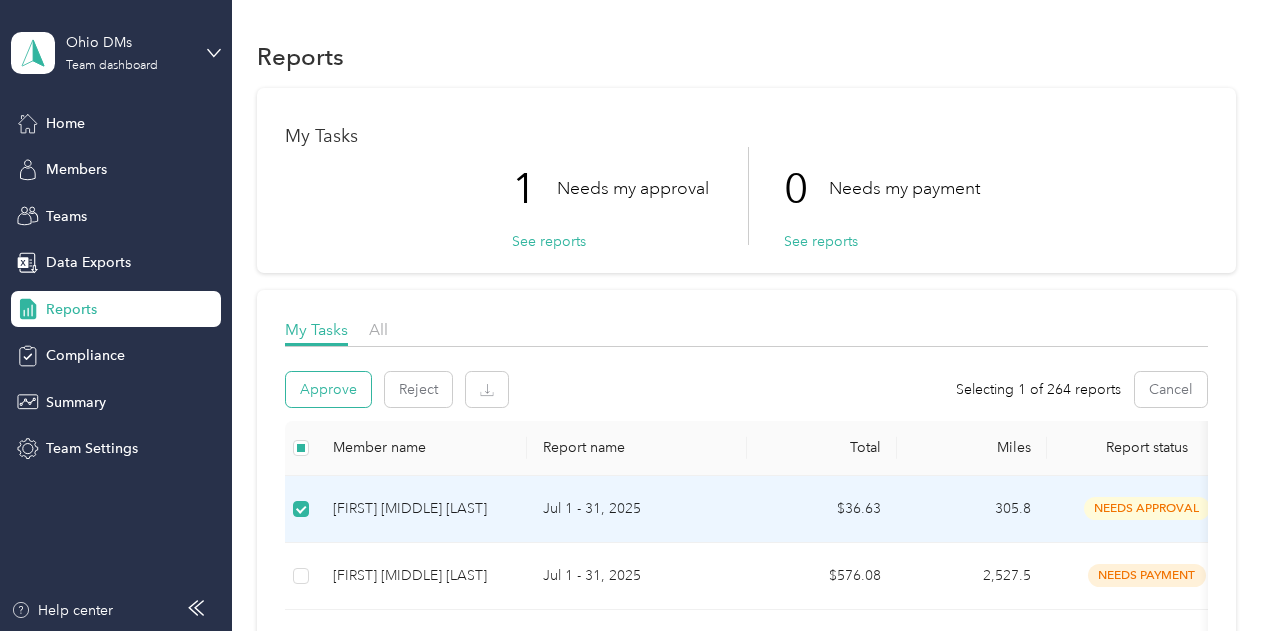 click on "Approve" at bounding box center [328, 389] 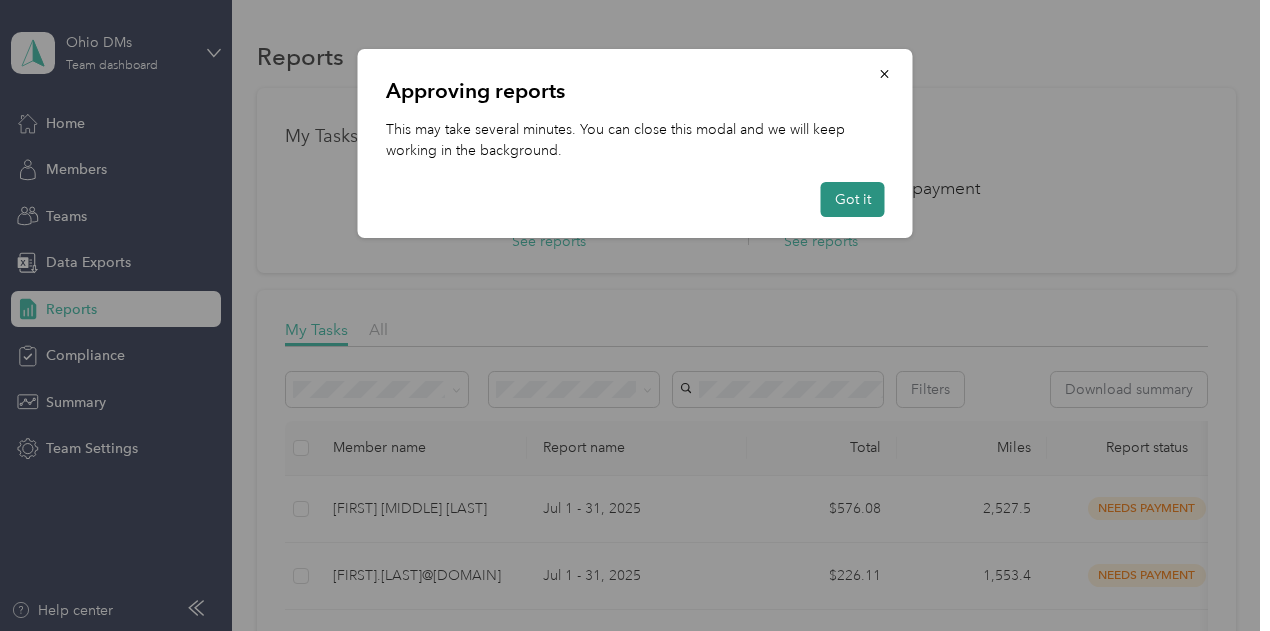 click on "Got it" at bounding box center [853, 199] 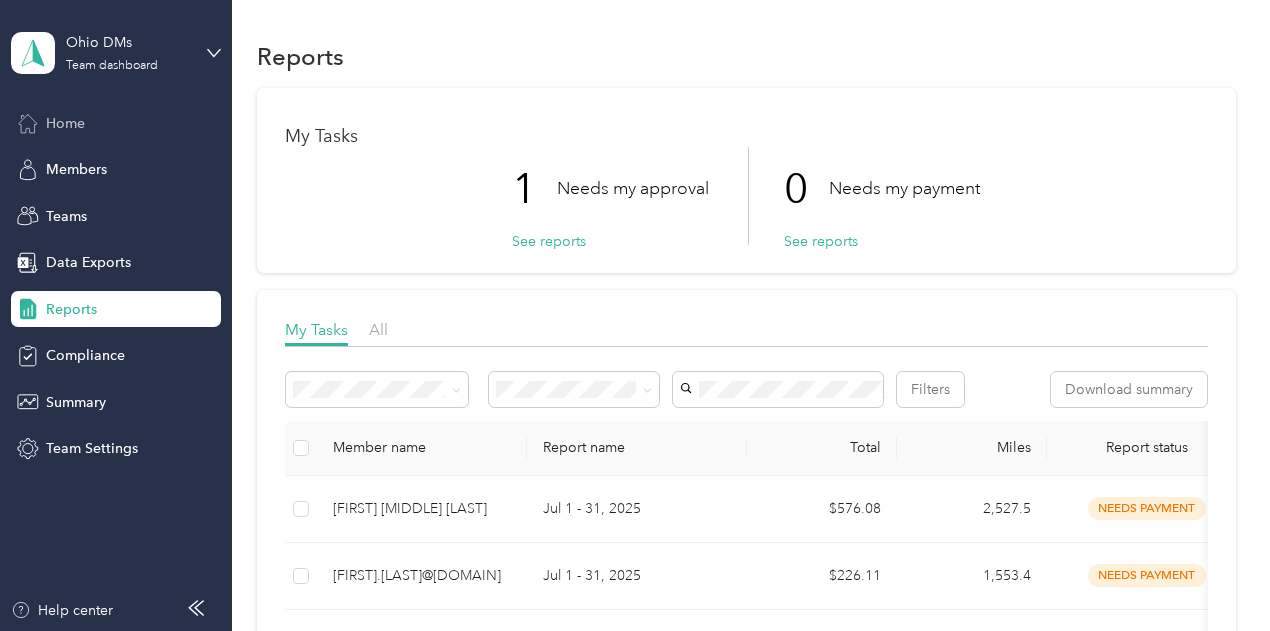 click on "Home" at bounding box center (116, 123) 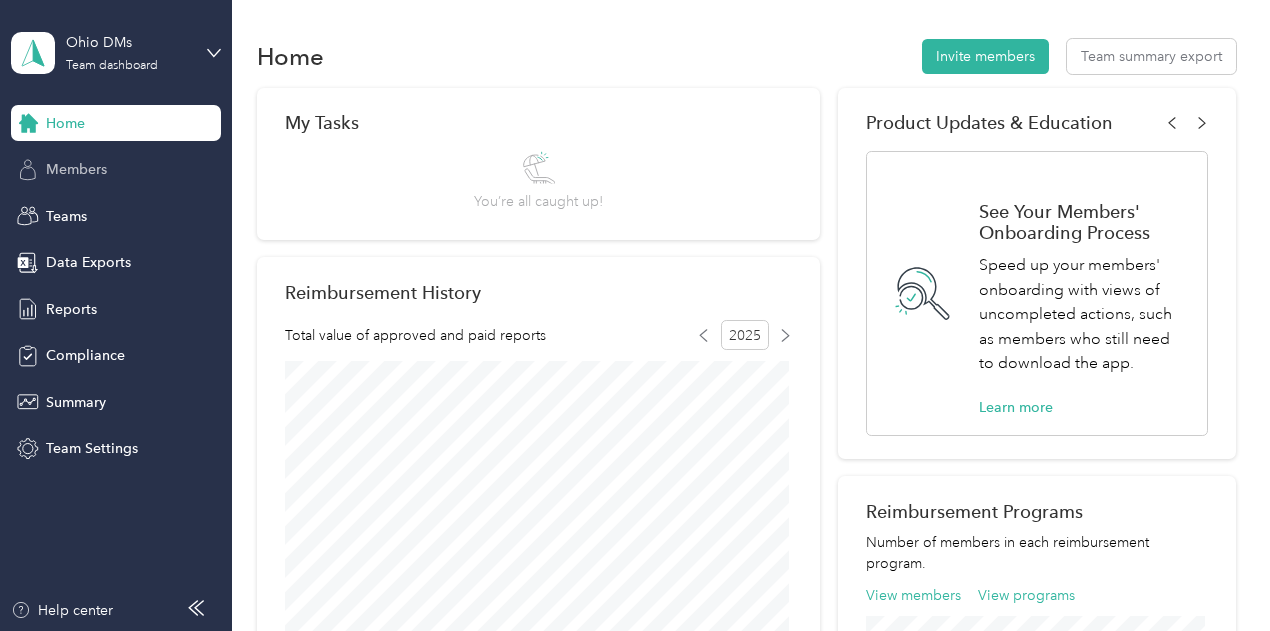 click on "Members" at bounding box center (76, 169) 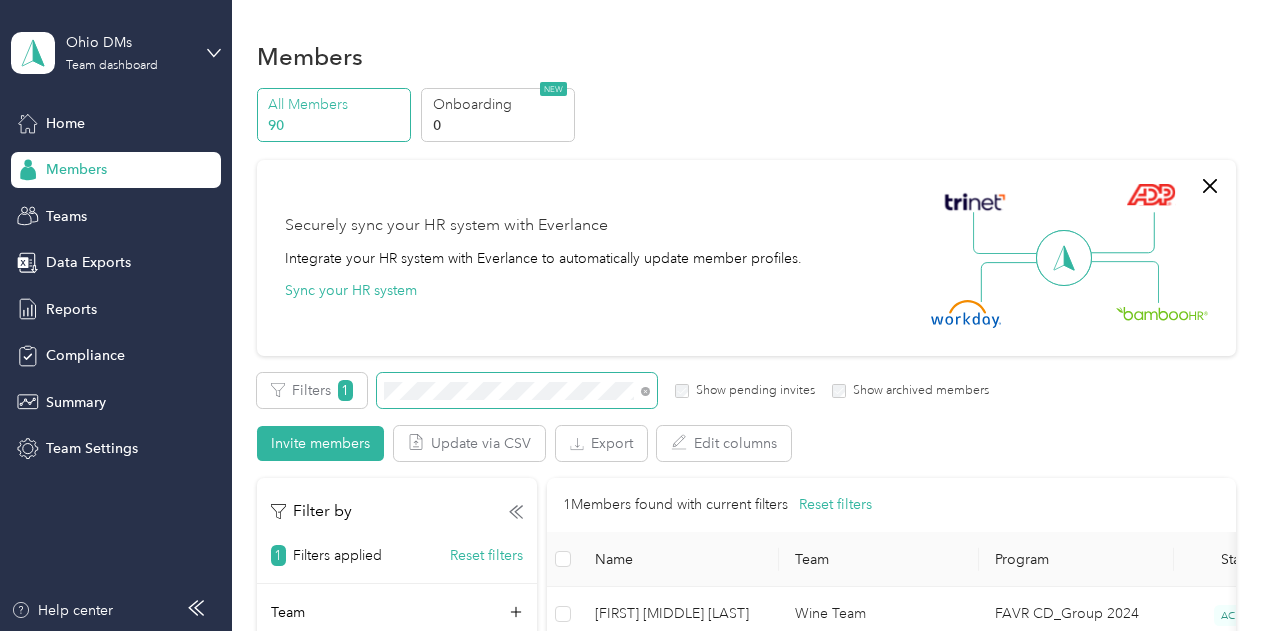 click at bounding box center (517, 390) 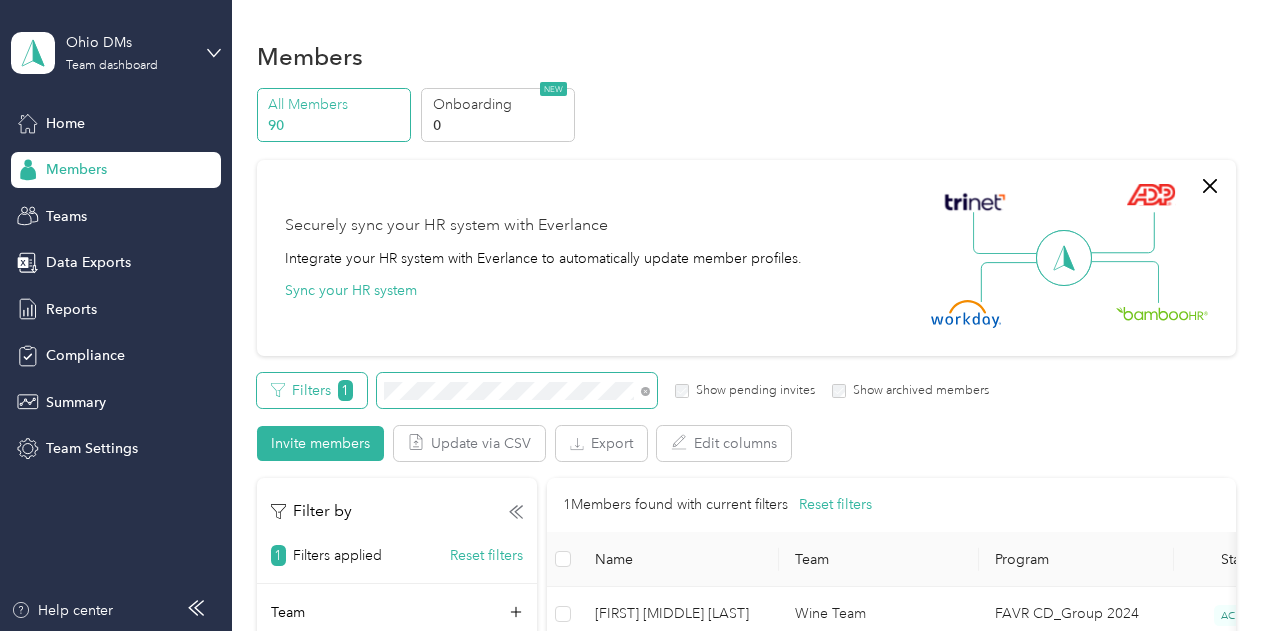 click on "Filters 1 Show pending invites Show archived members" at bounding box center [623, 390] 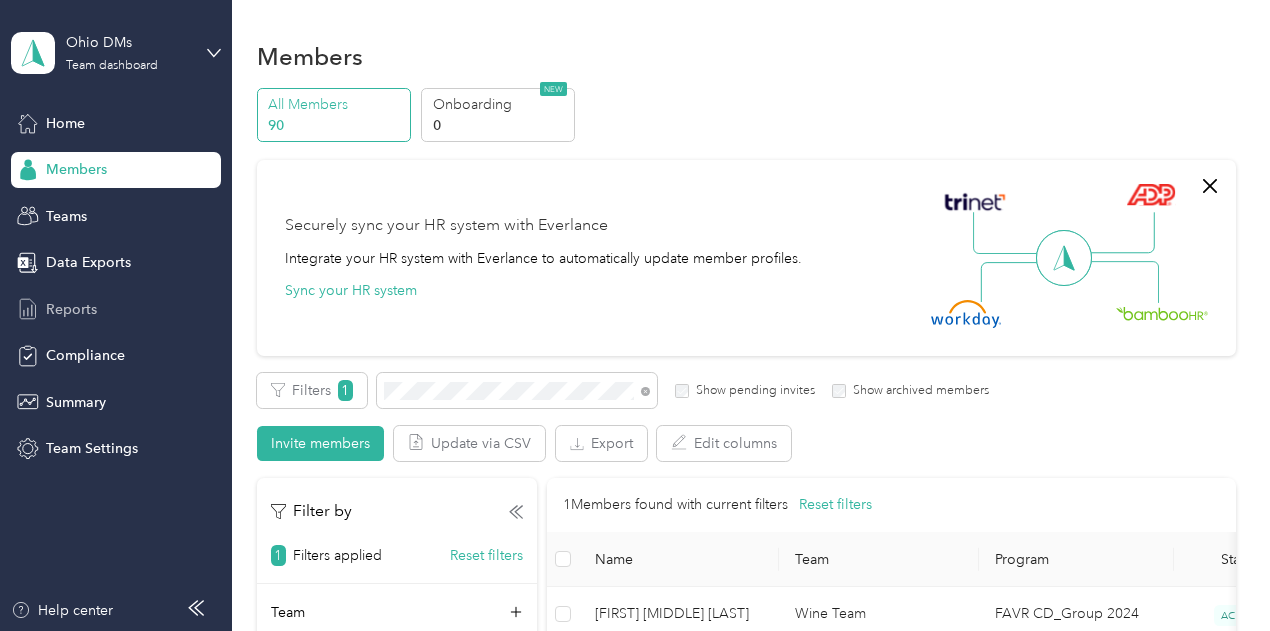 click on "Reports" at bounding box center (116, 309) 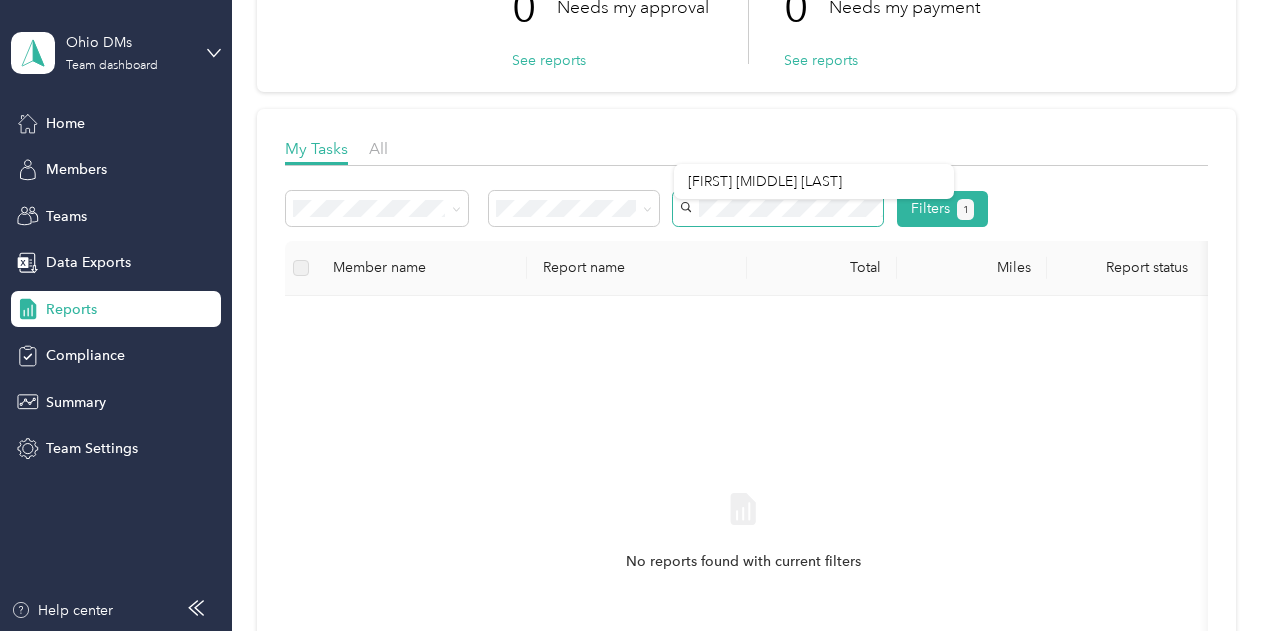 scroll, scrollTop: 330, scrollLeft: 0, axis: vertical 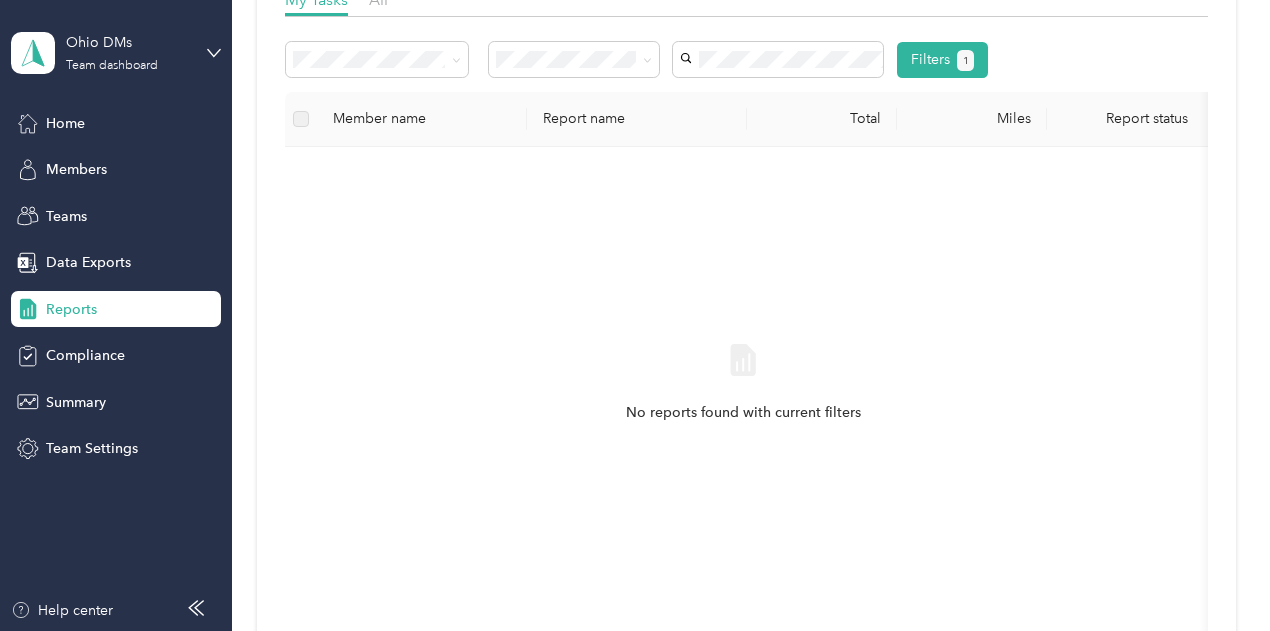 click on "[FIRST] [MIDDLE] [LAST]" at bounding box center (765, 95) 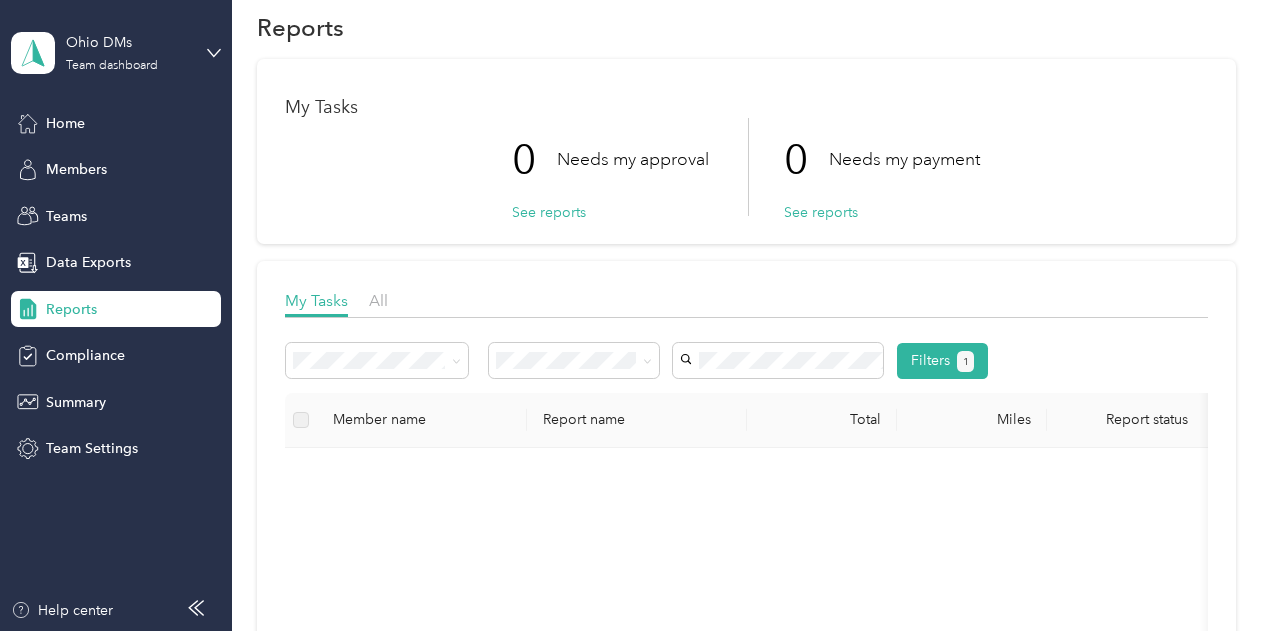 scroll, scrollTop: 11, scrollLeft: 0, axis: vertical 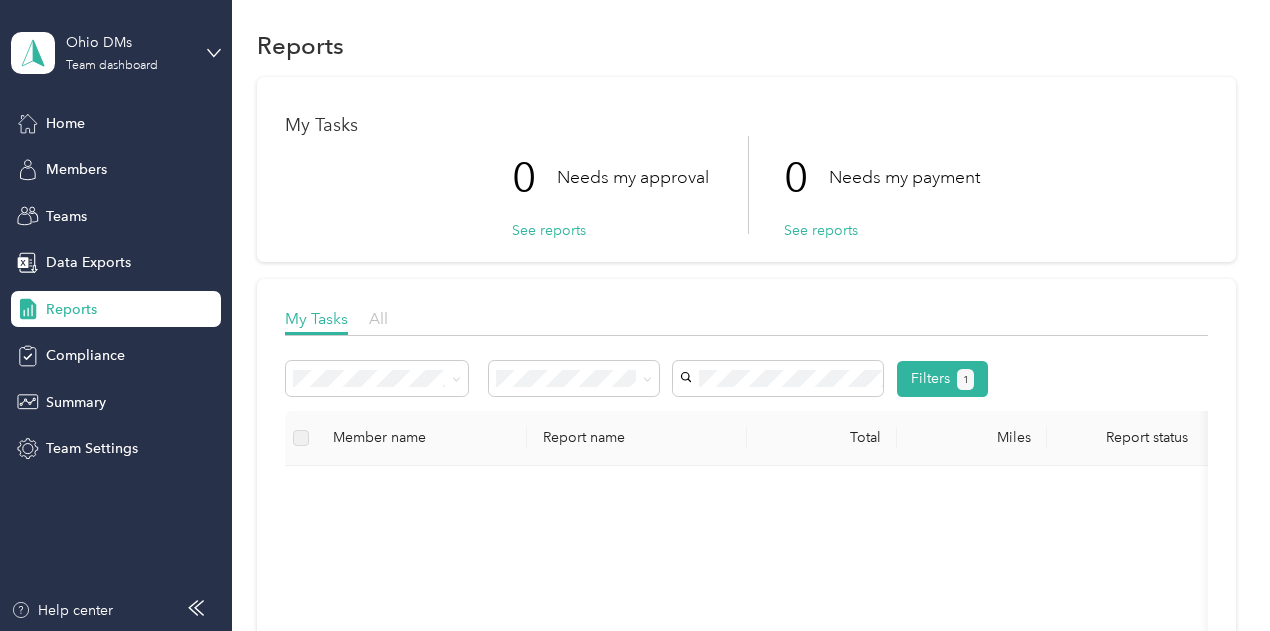 click on "All" at bounding box center (378, 318) 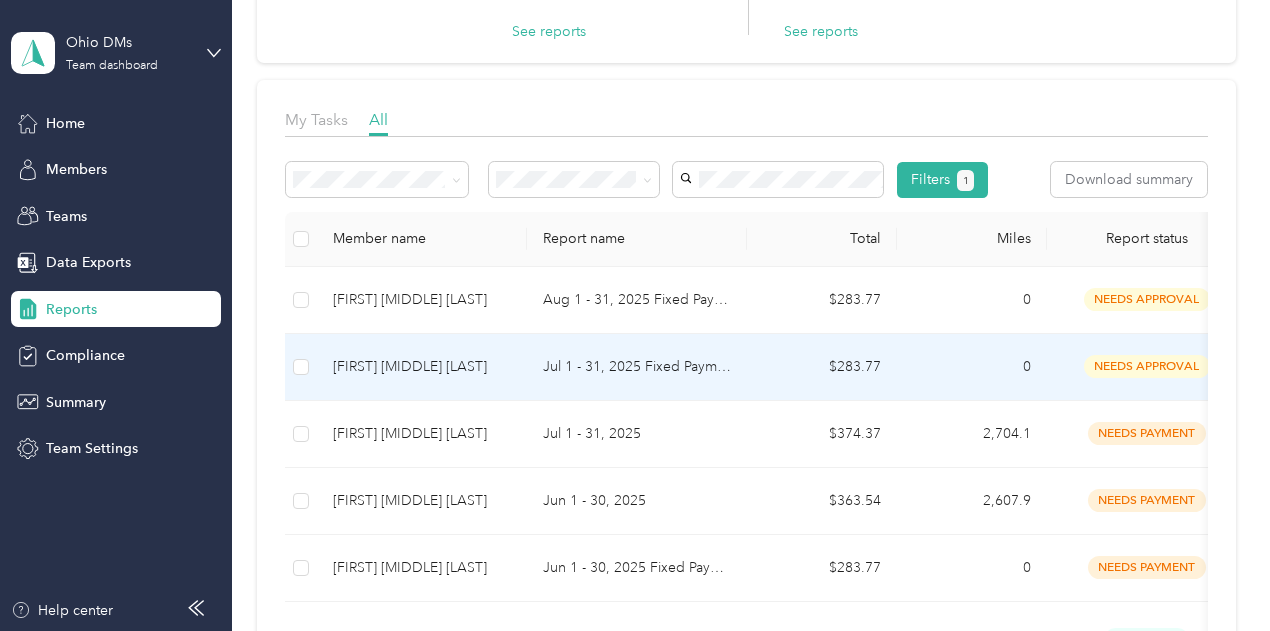 scroll, scrollTop: 273, scrollLeft: 0, axis: vertical 